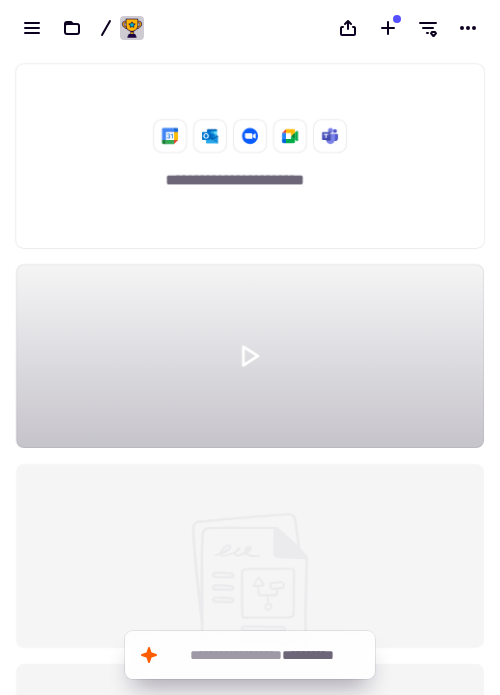 scroll, scrollTop: 0, scrollLeft: 0, axis: both 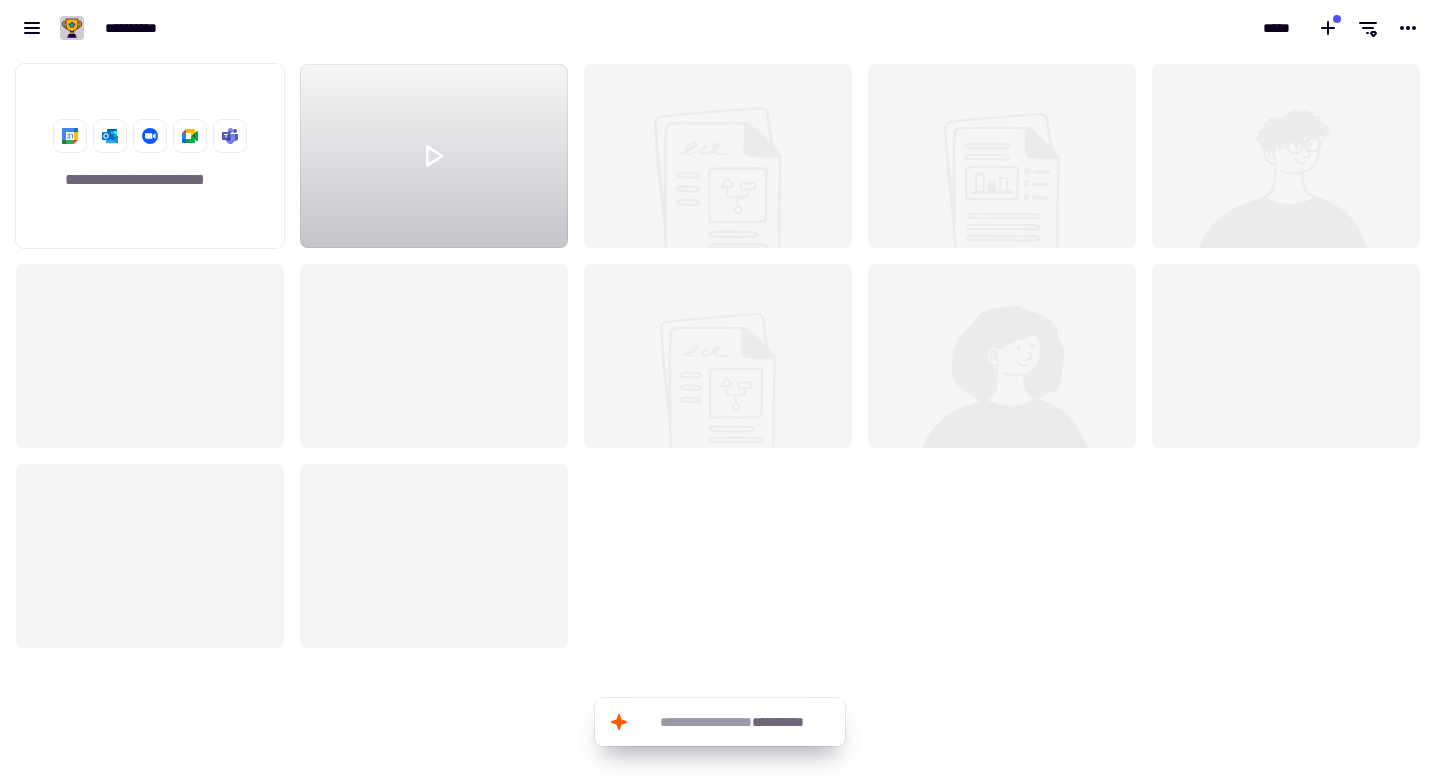 click 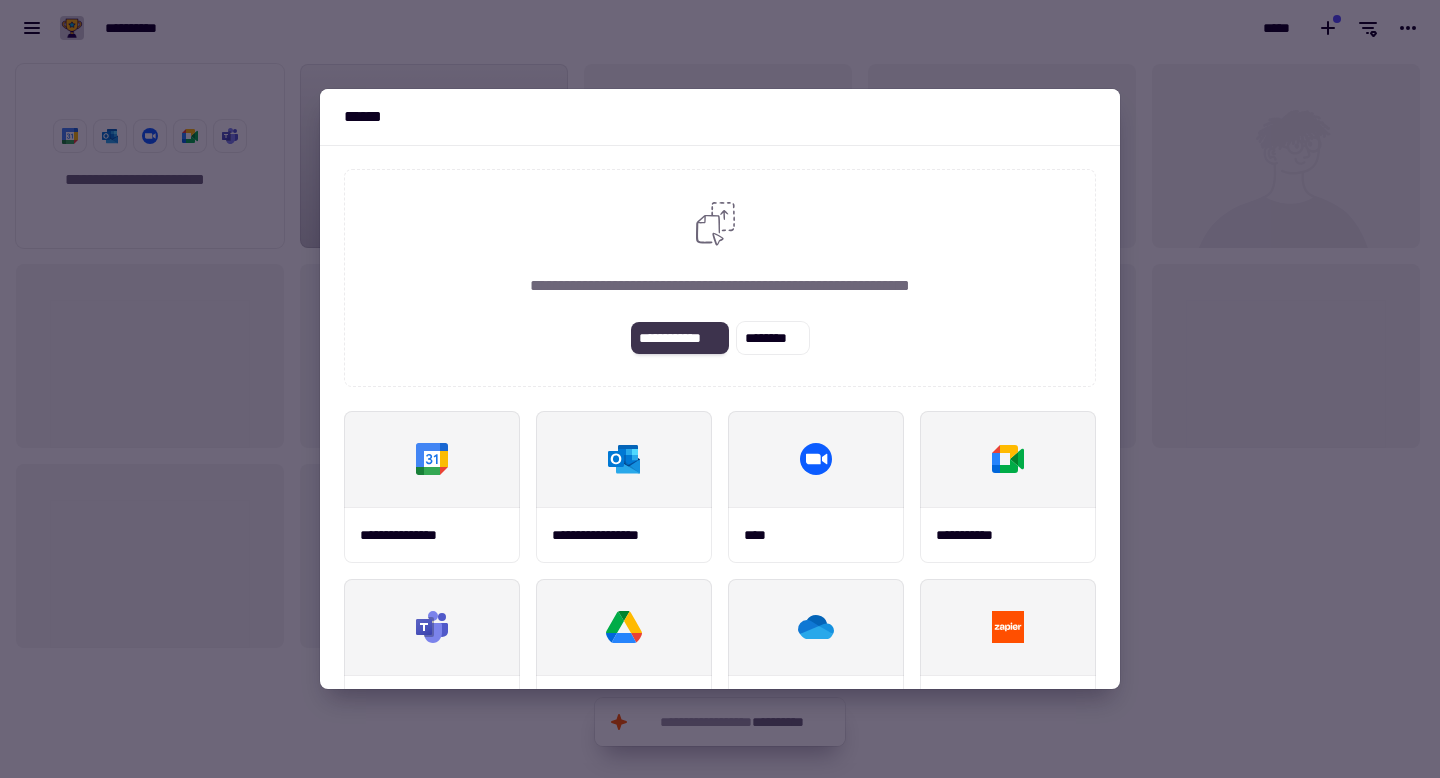 click on "**********" 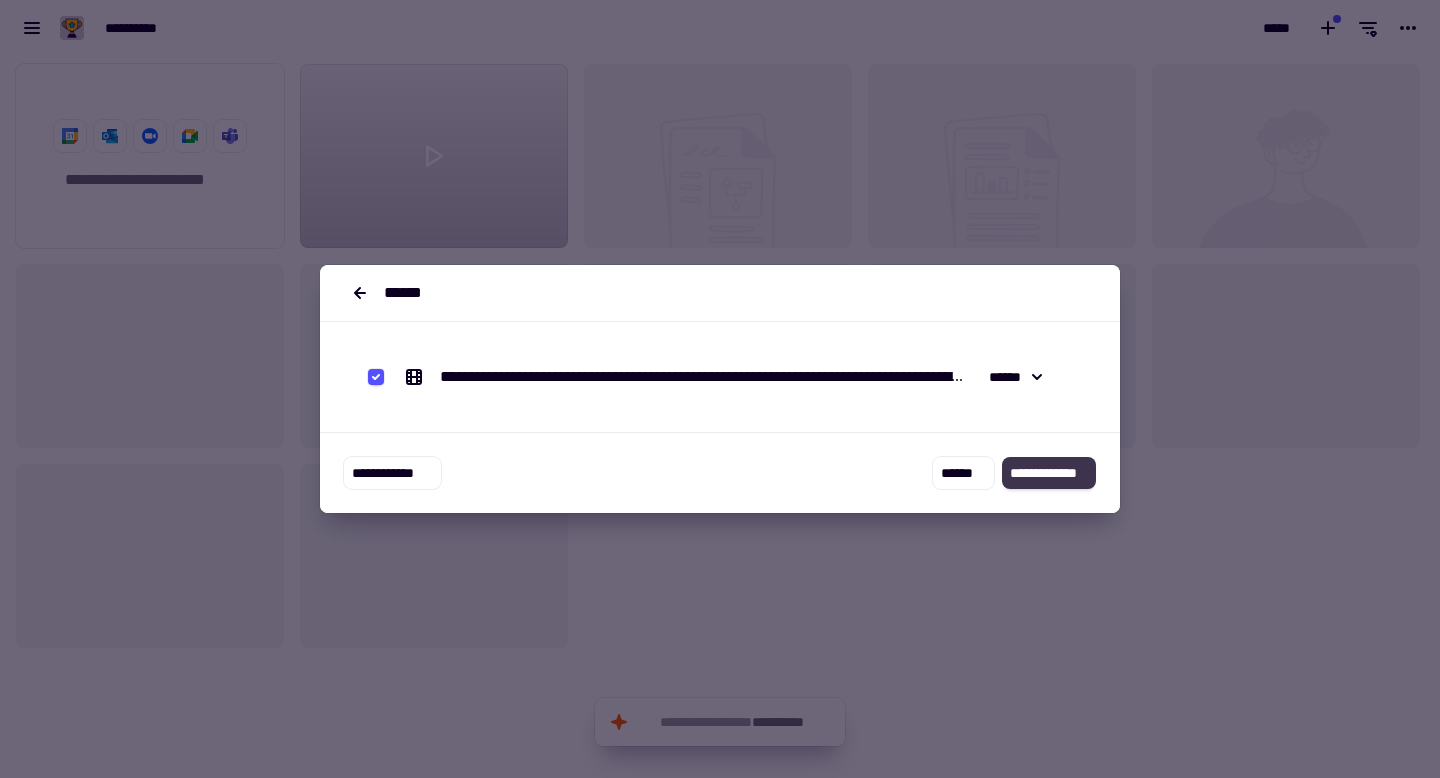 click on "**********" 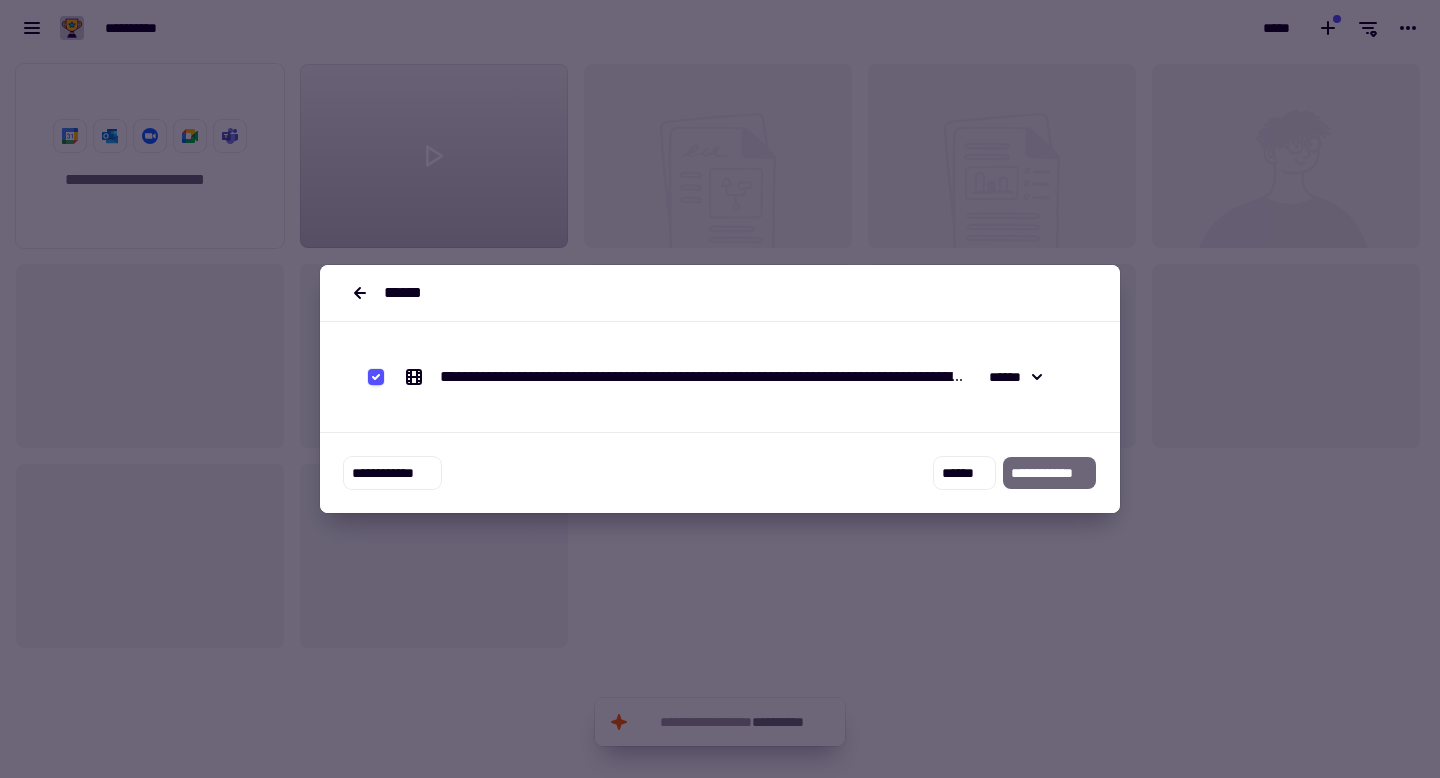 scroll, scrollTop: 639, scrollLeft: 500, axis: both 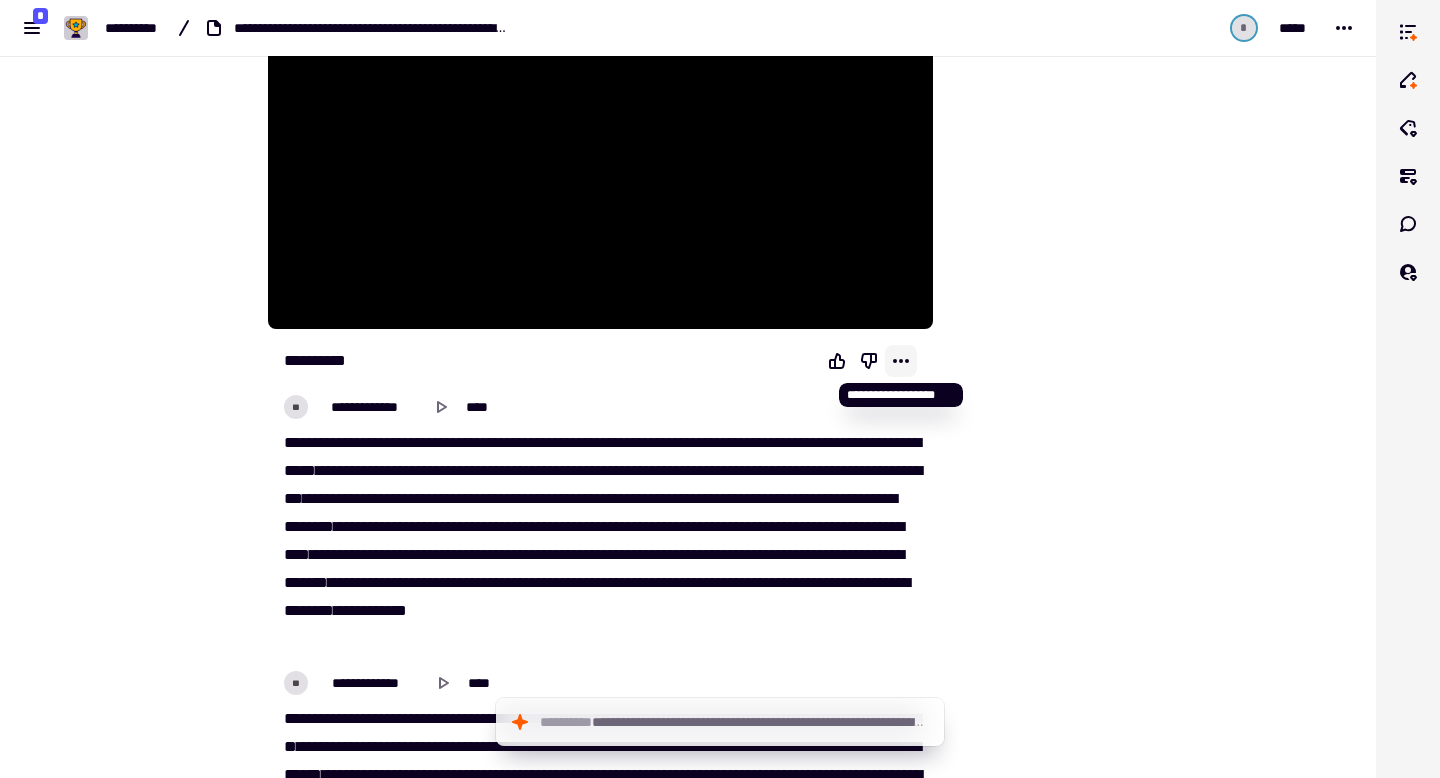 click 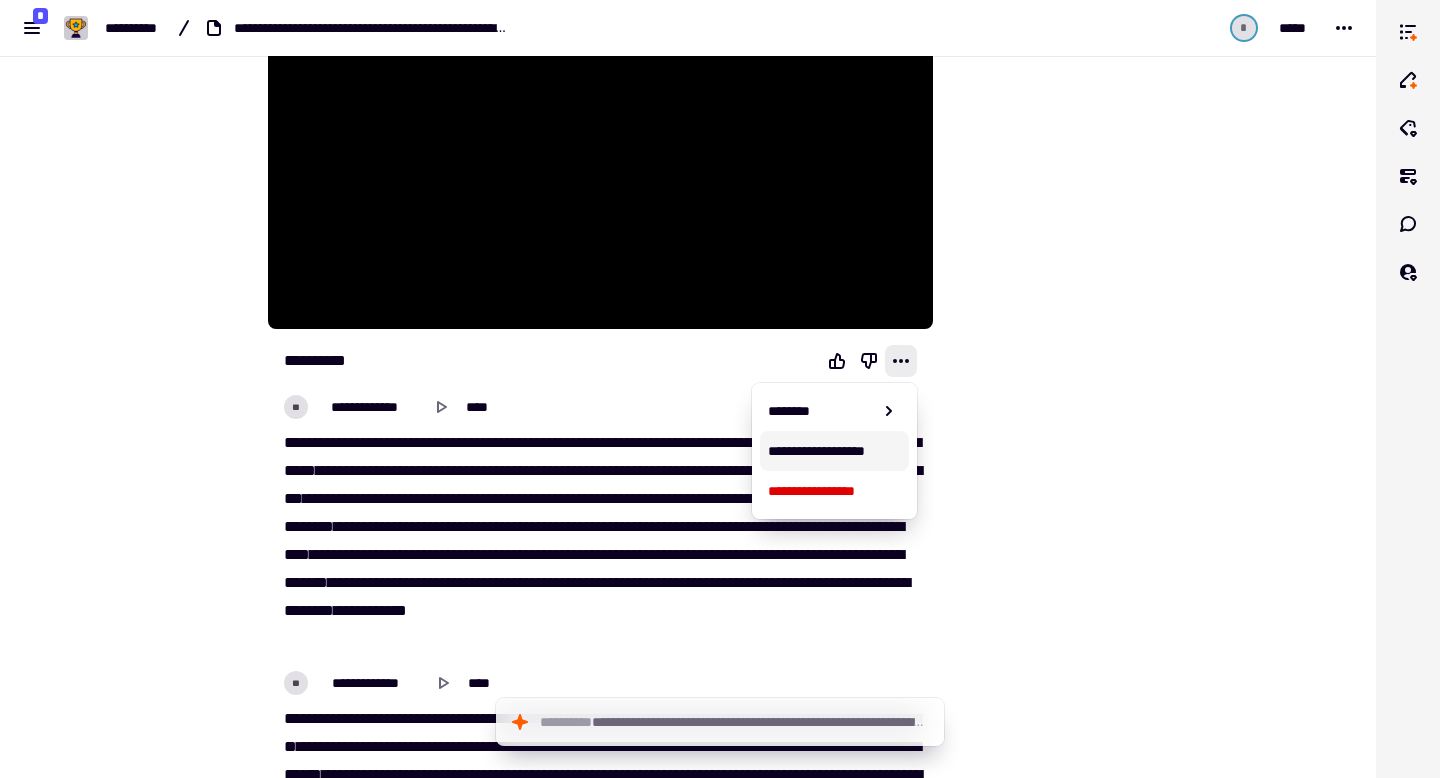 click on "**********" at bounding box center [835, 451] 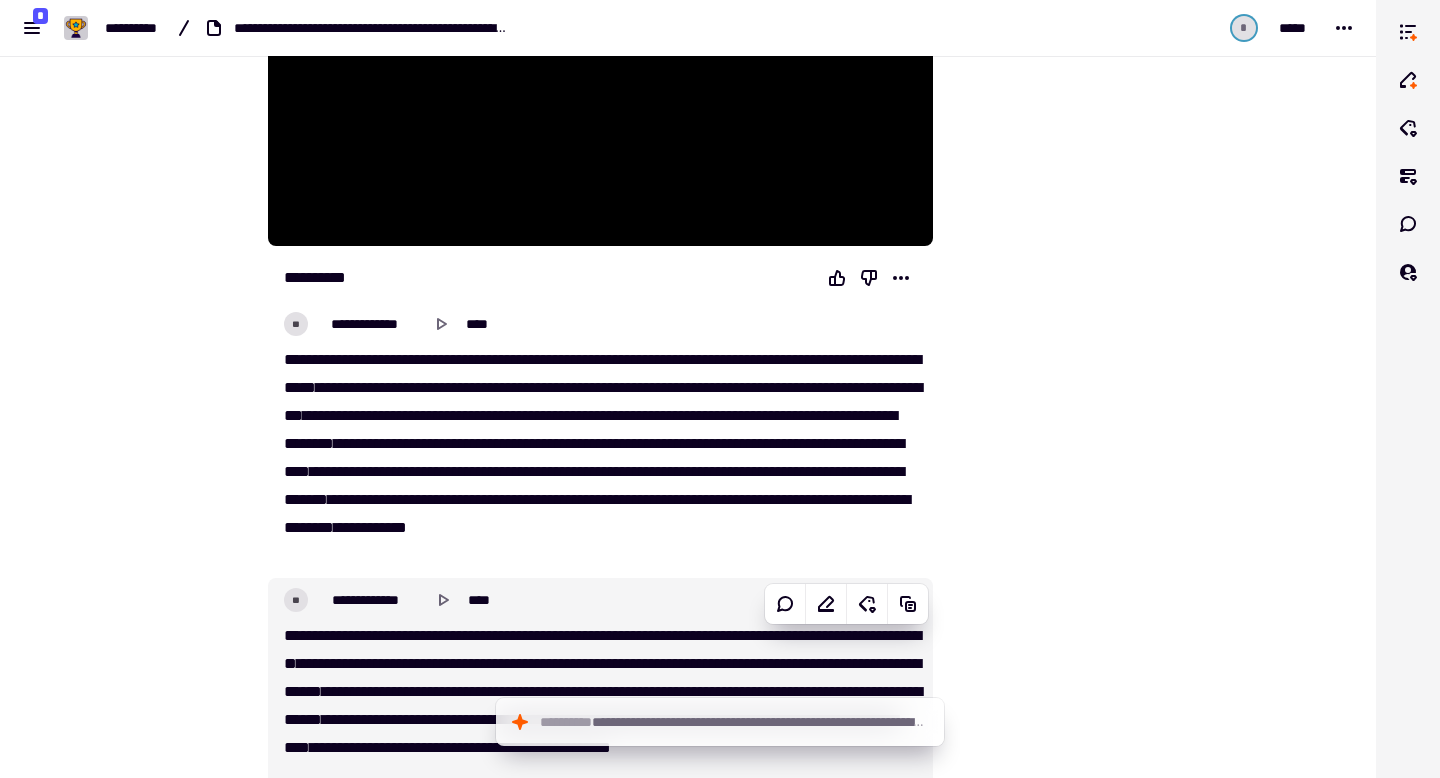 scroll, scrollTop: 687, scrollLeft: 0, axis: vertical 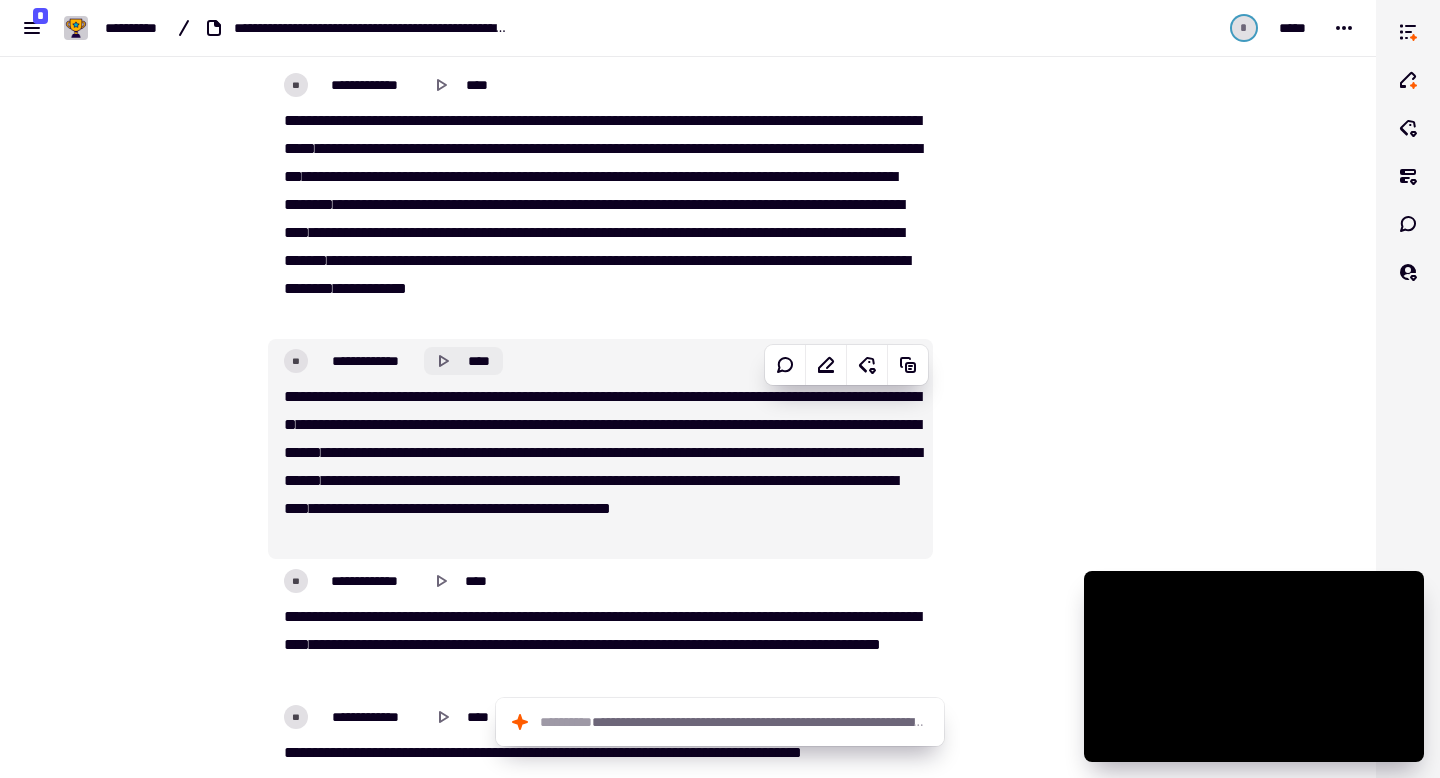 click 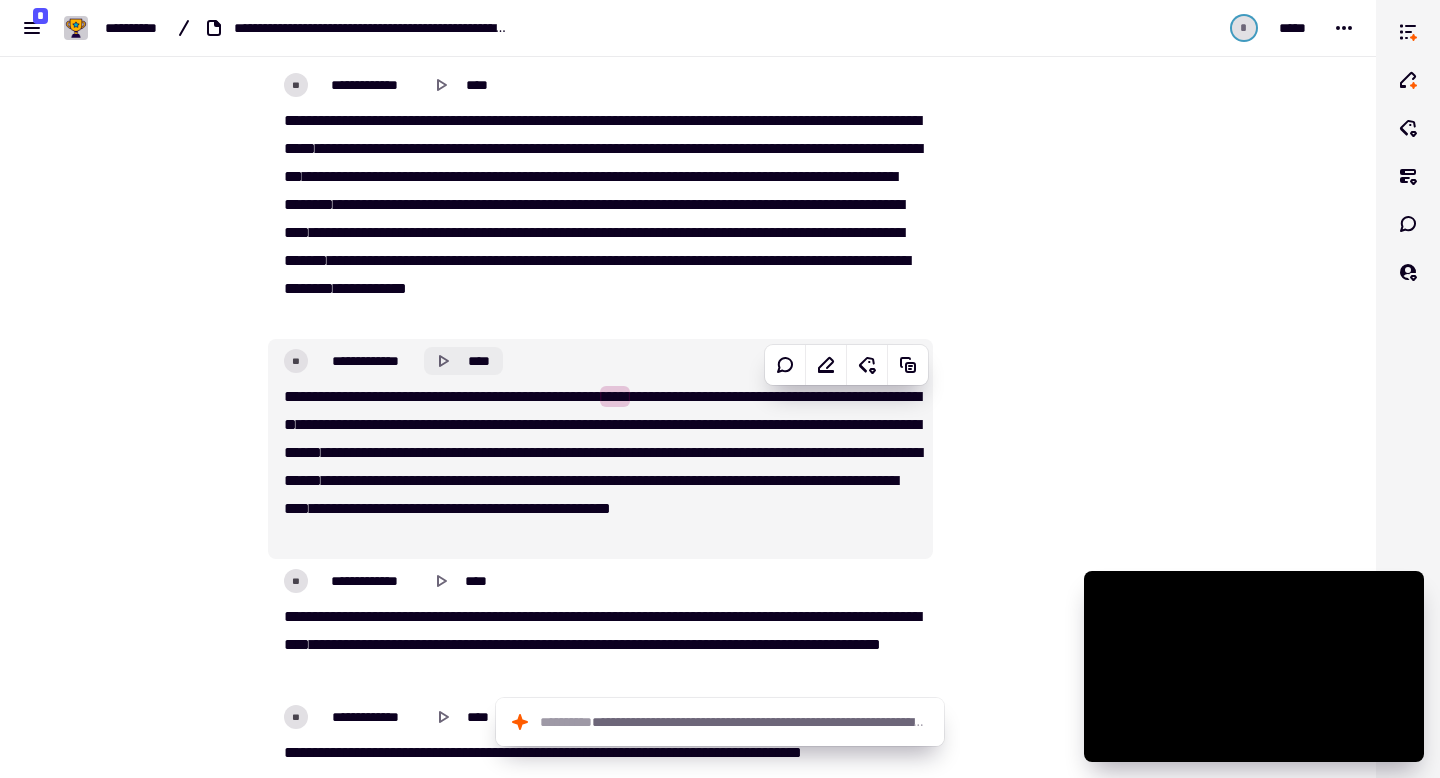 click 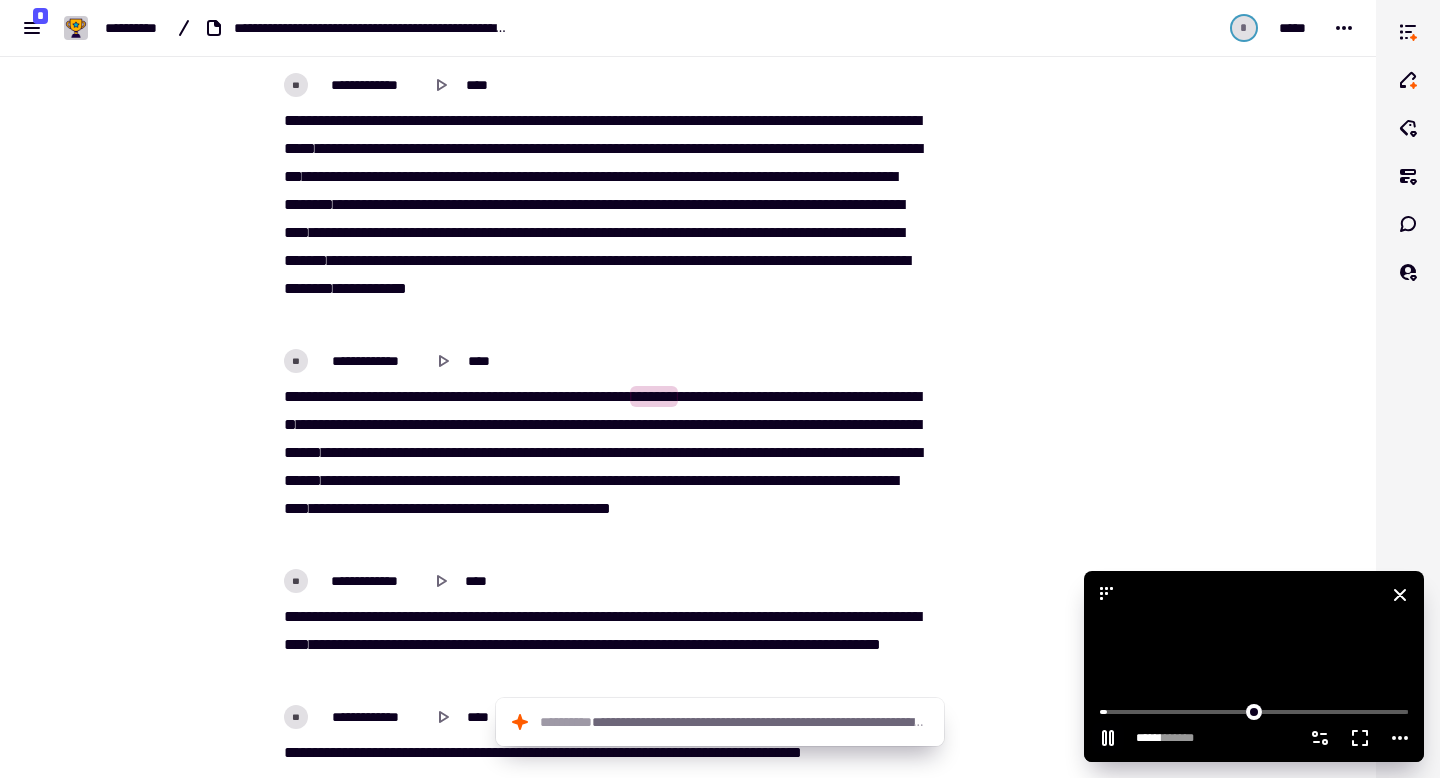 click 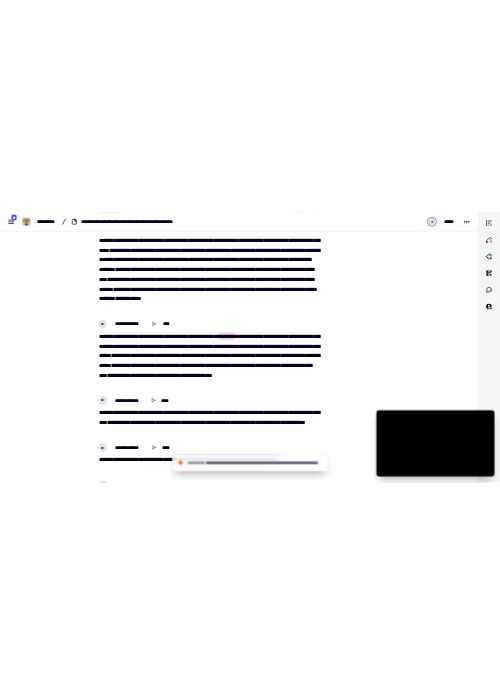 scroll, scrollTop: 725, scrollLeft: 0, axis: vertical 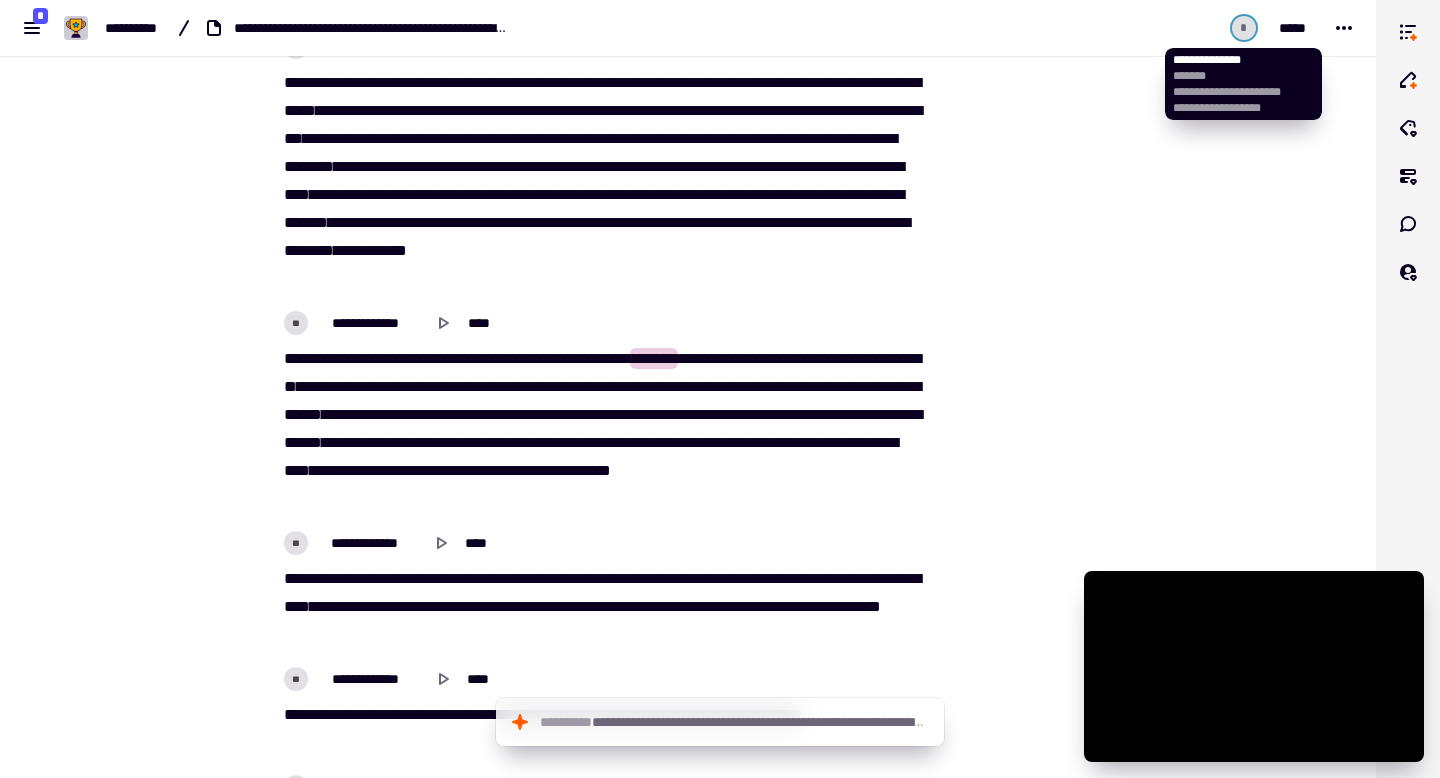 click on "*" at bounding box center [1244, 28] 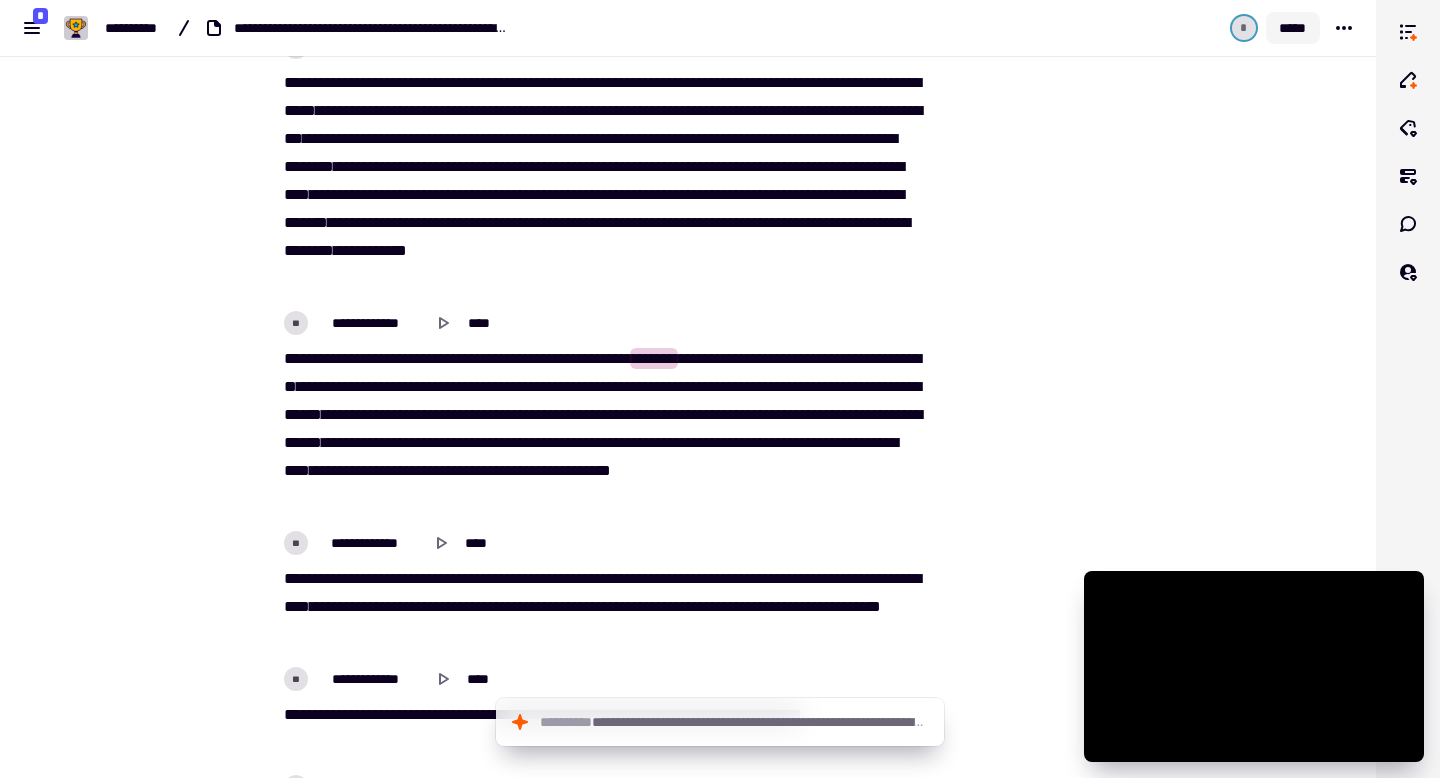 click on "*****" 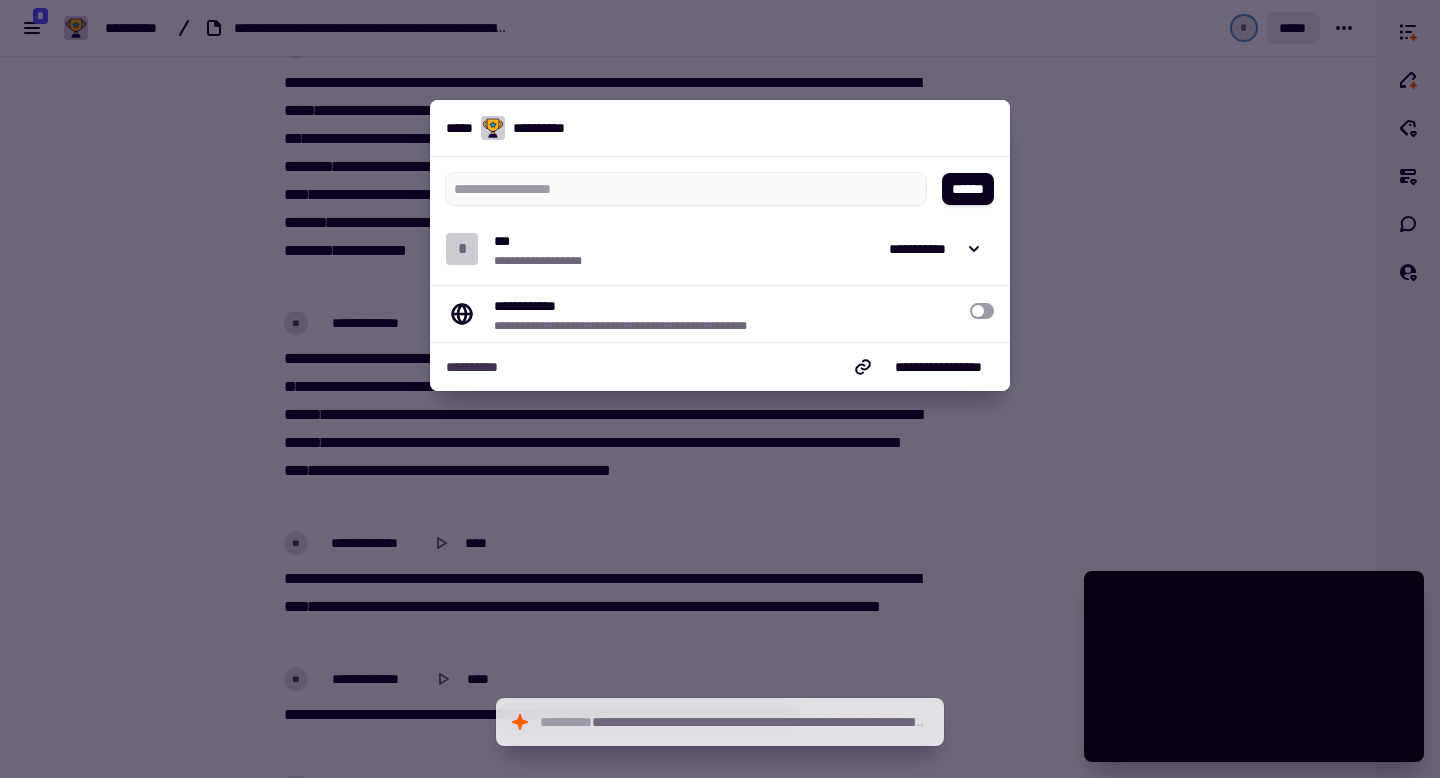 click at bounding box center (720, 389) 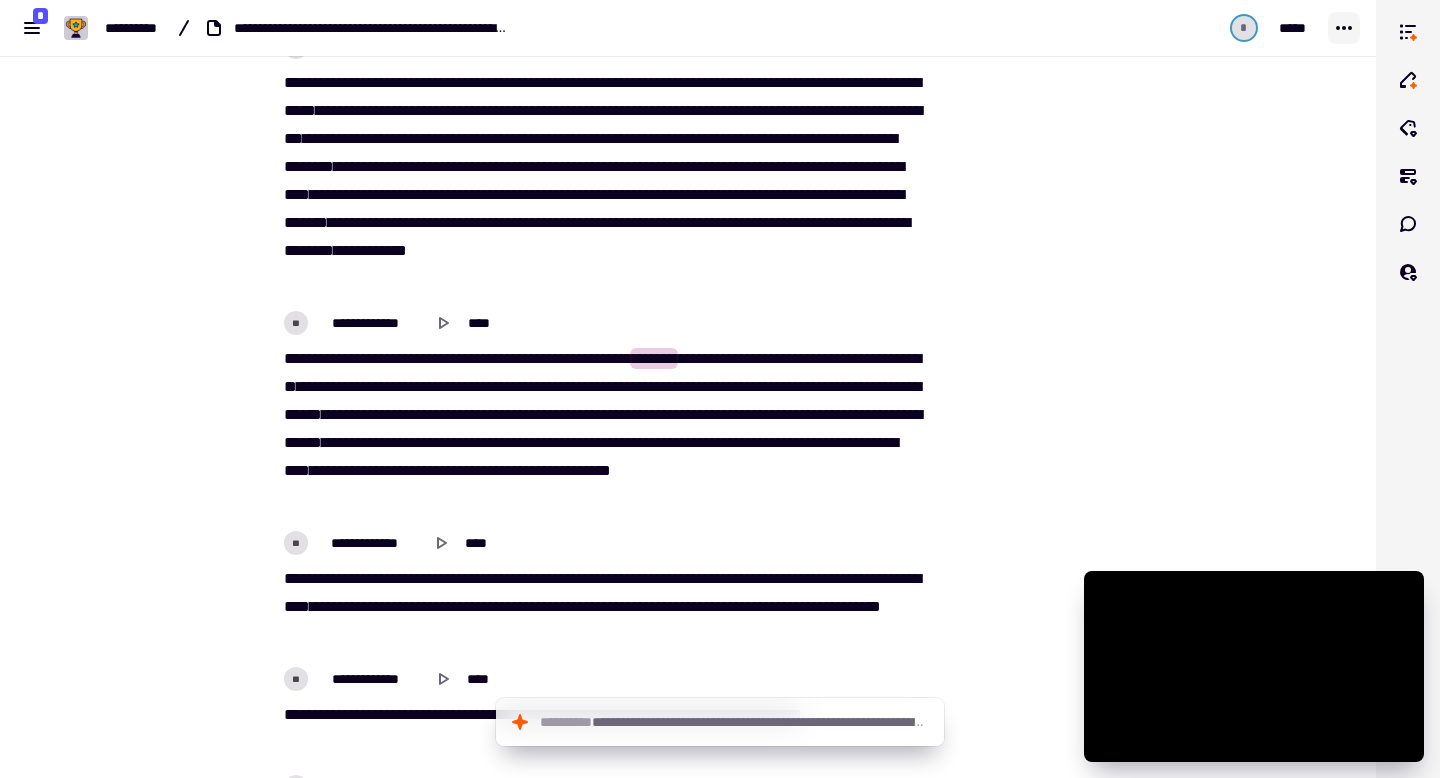 click 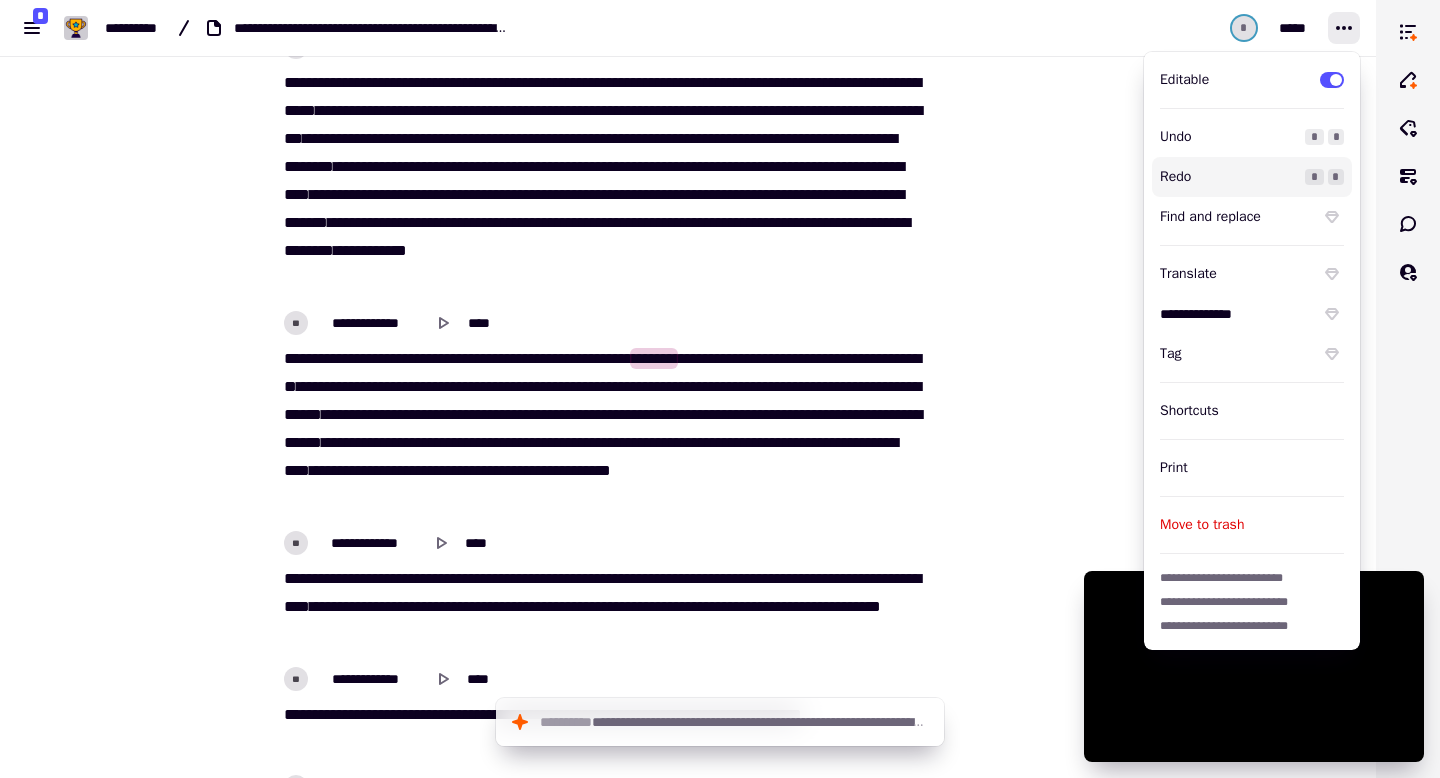 click at bounding box center [1034, 9199] 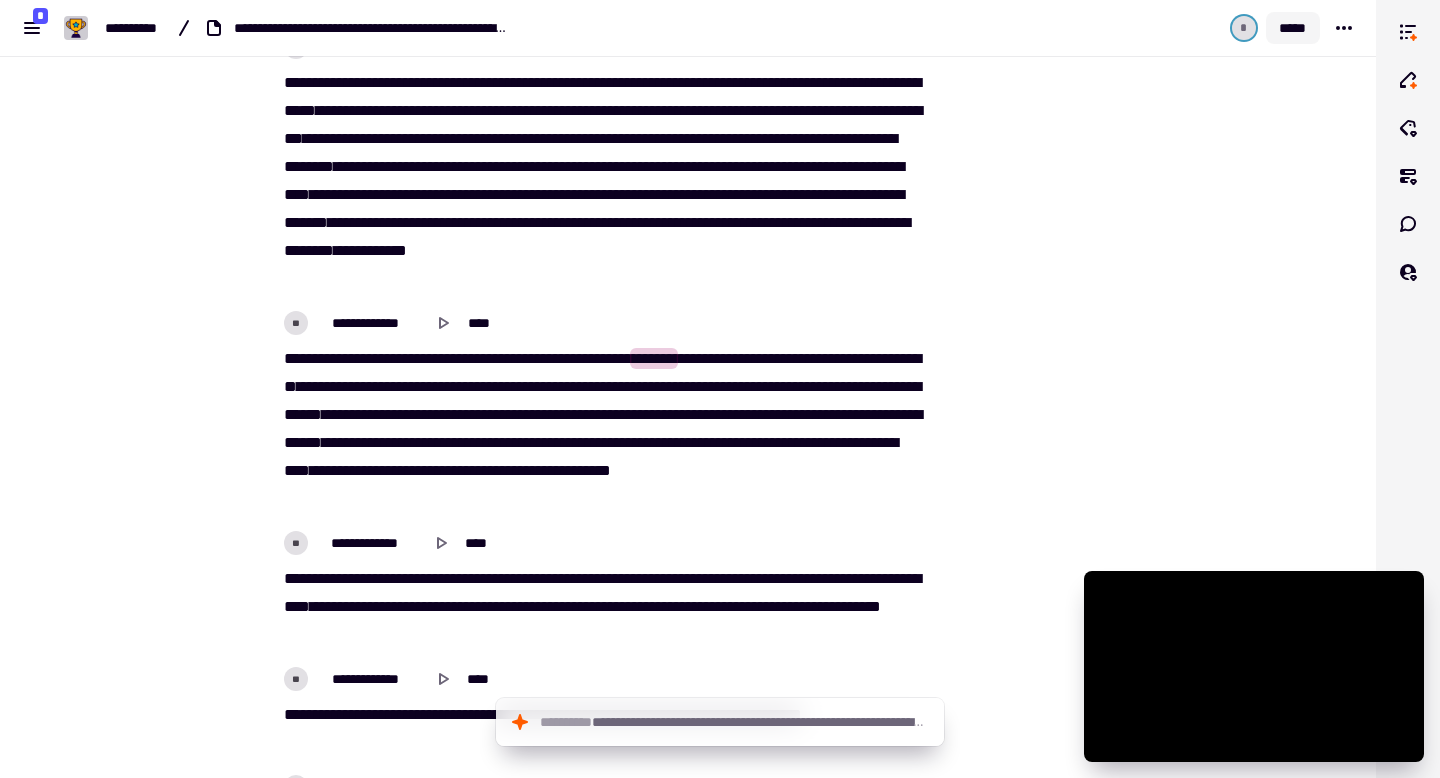 click on "*****" 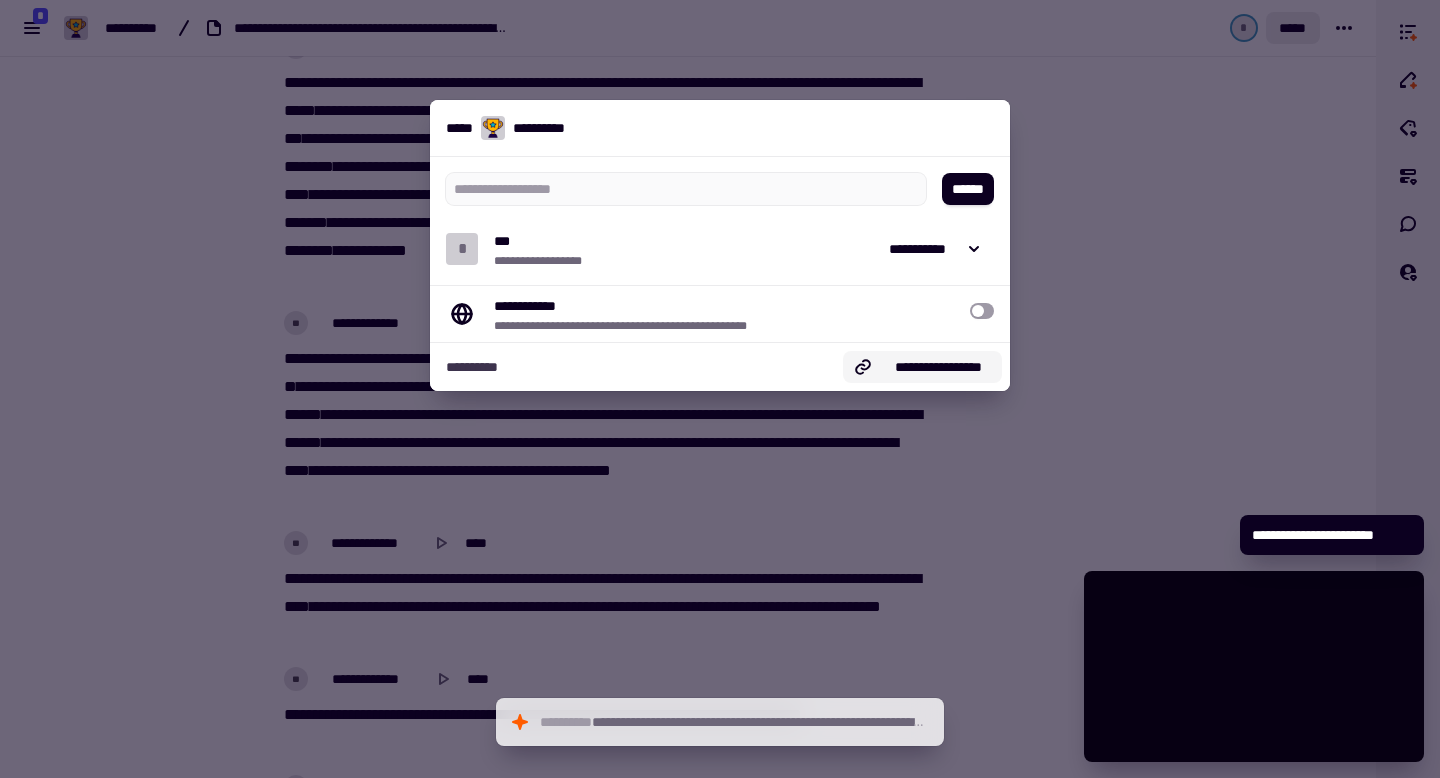 click on "**********" 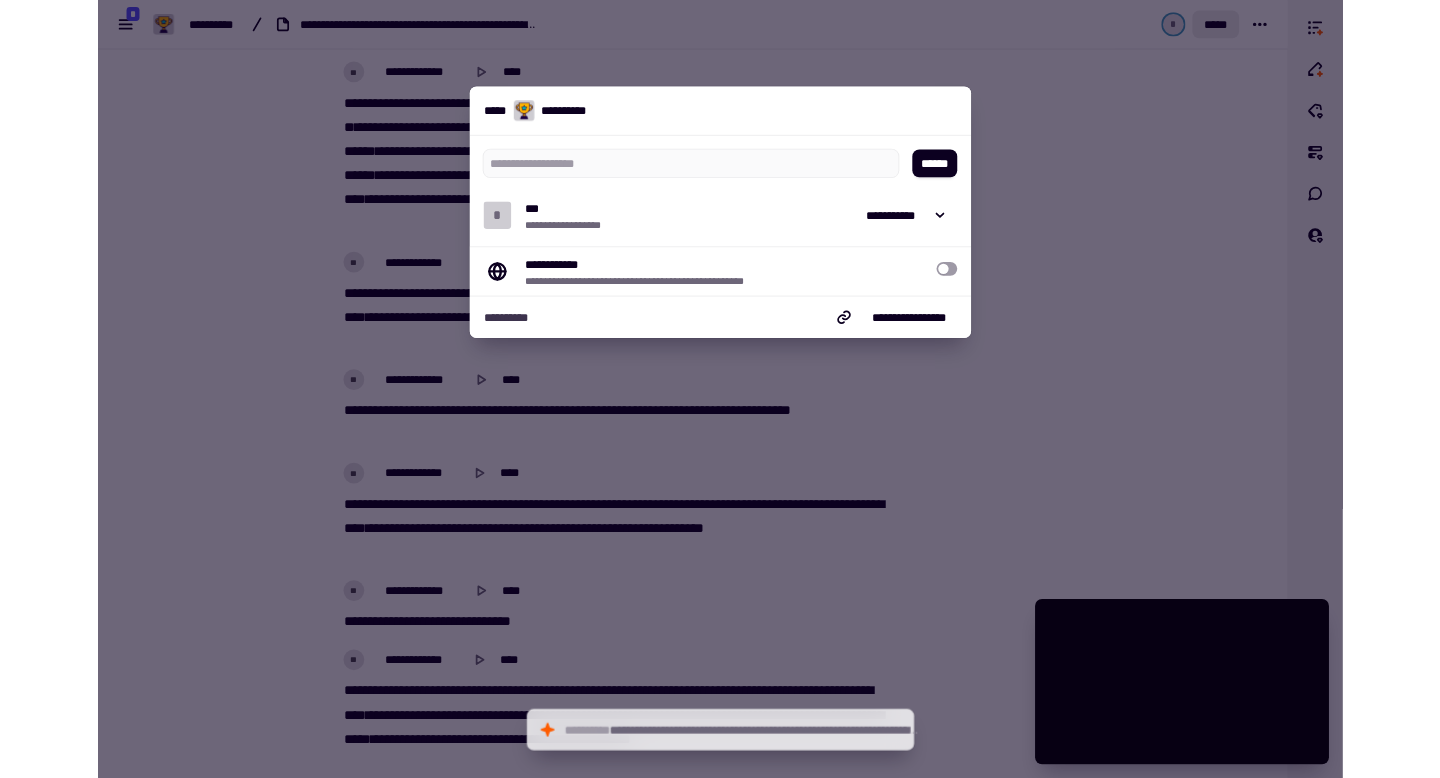scroll, scrollTop: 725, scrollLeft: 0, axis: vertical 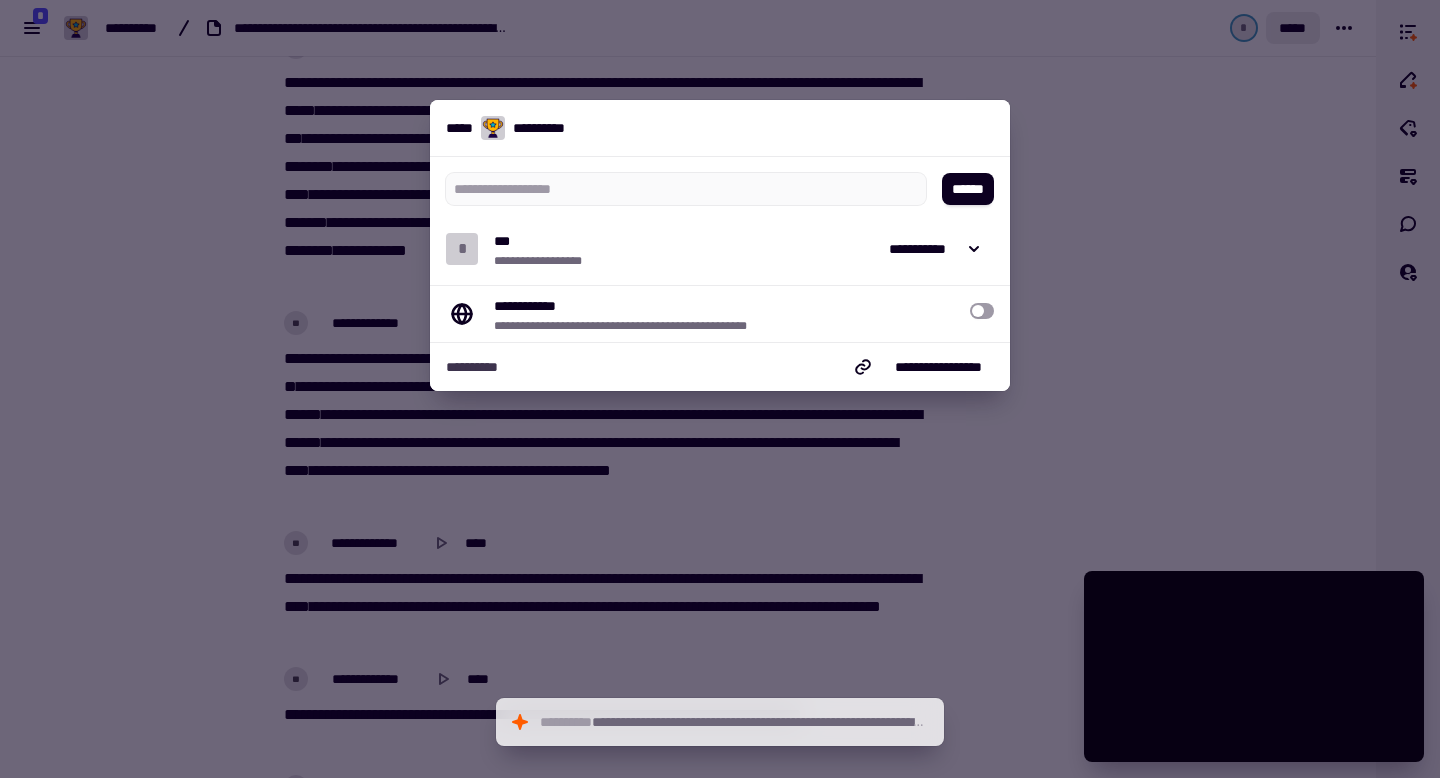 click at bounding box center (720, 389) 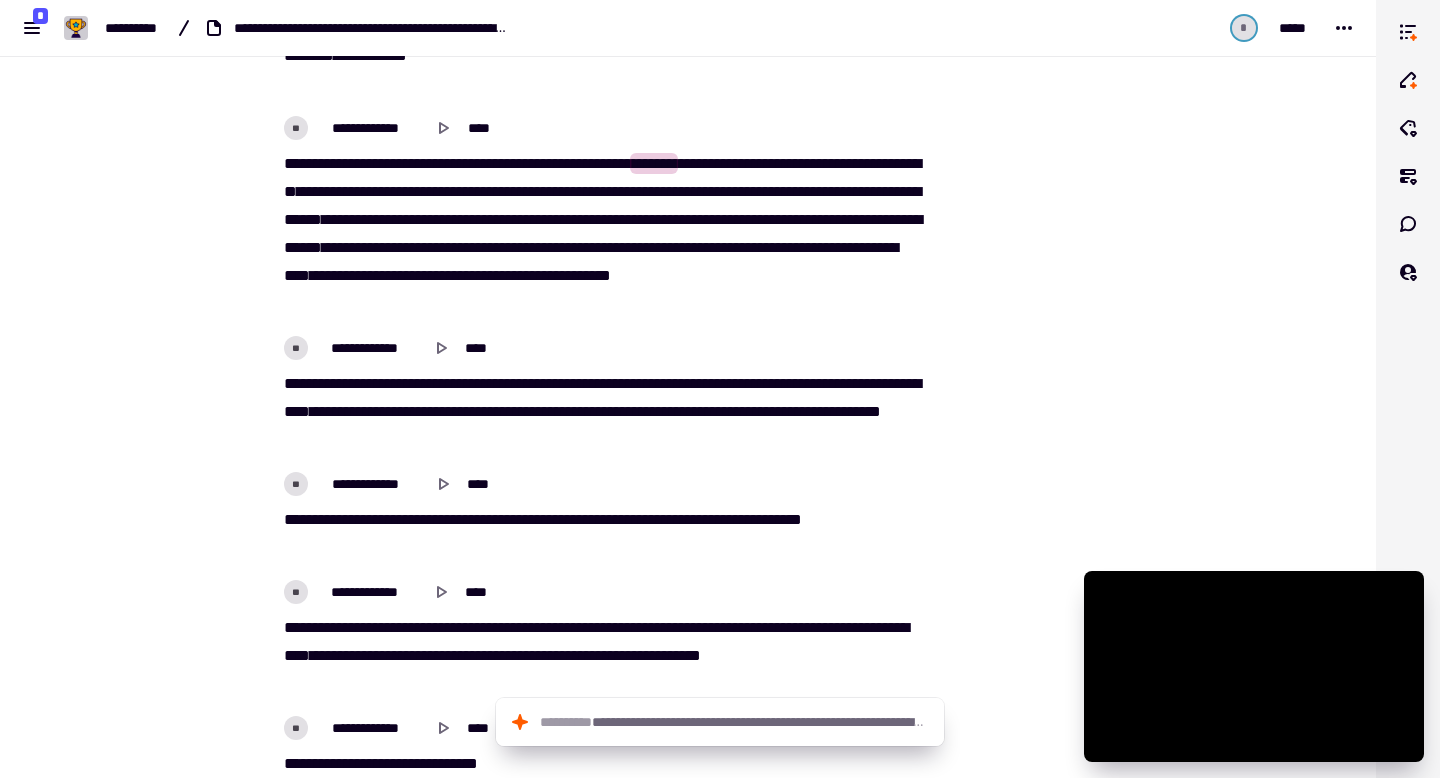 scroll, scrollTop: 815, scrollLeft: 0, axis: vertical 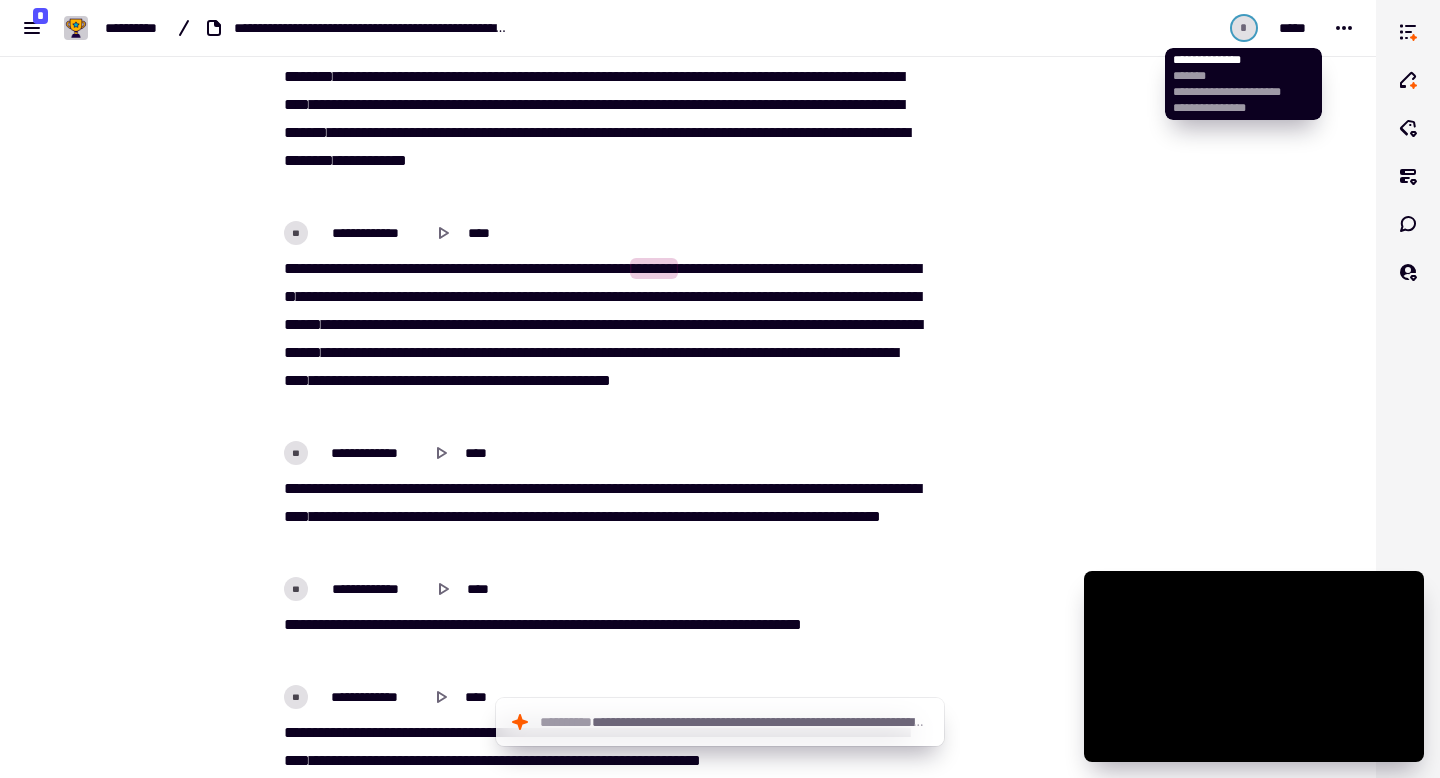click on "*" at bounding box center (1244, 28) 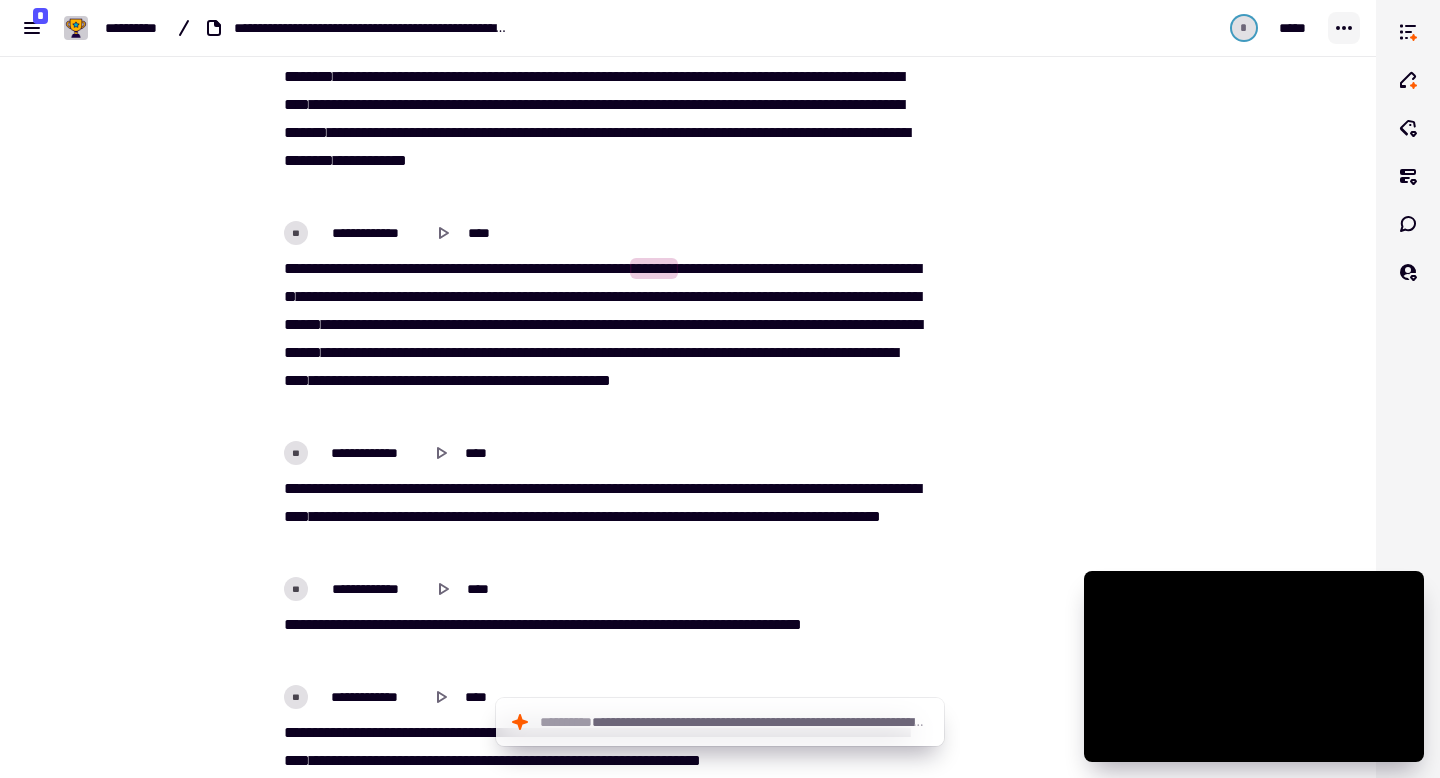 type on "*****" 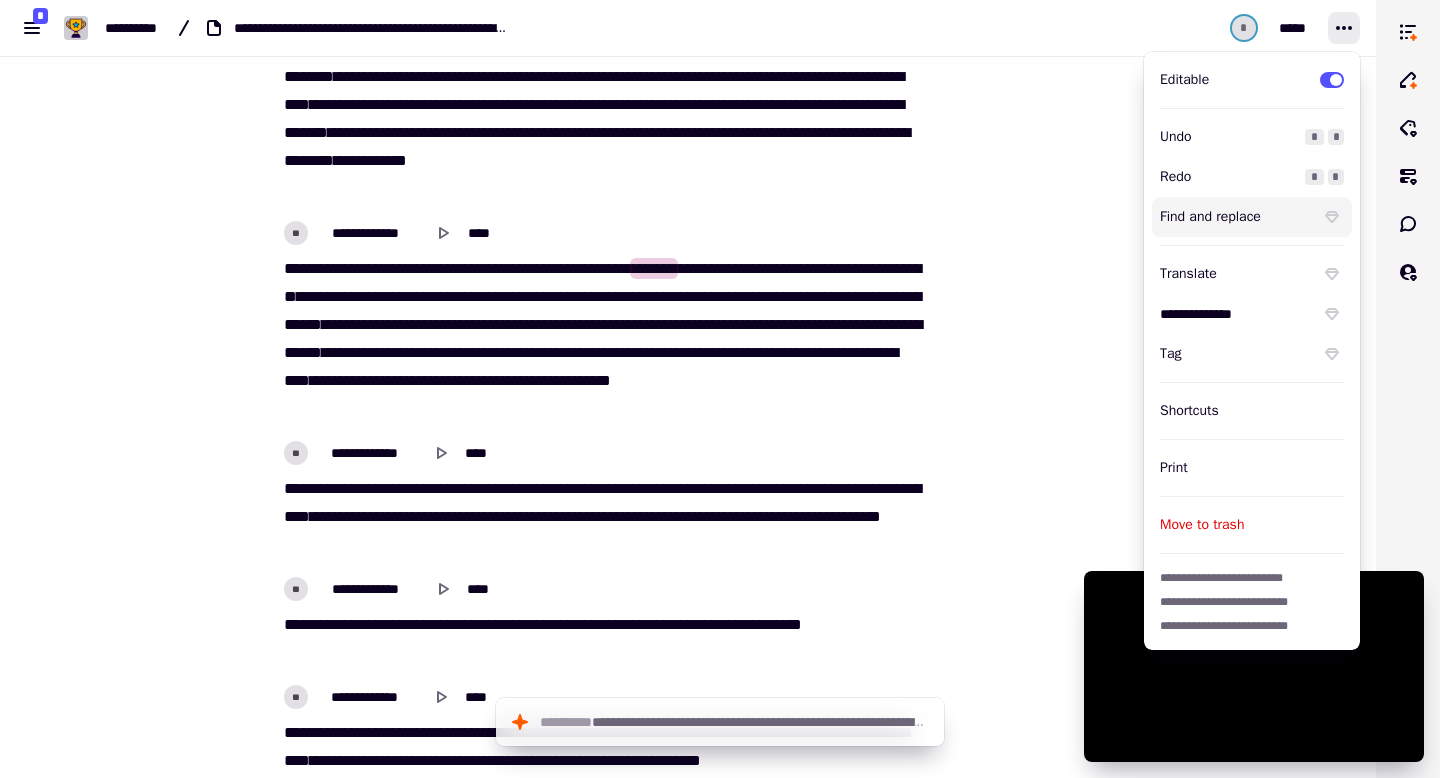 click at bounding box center (1034, 9109) 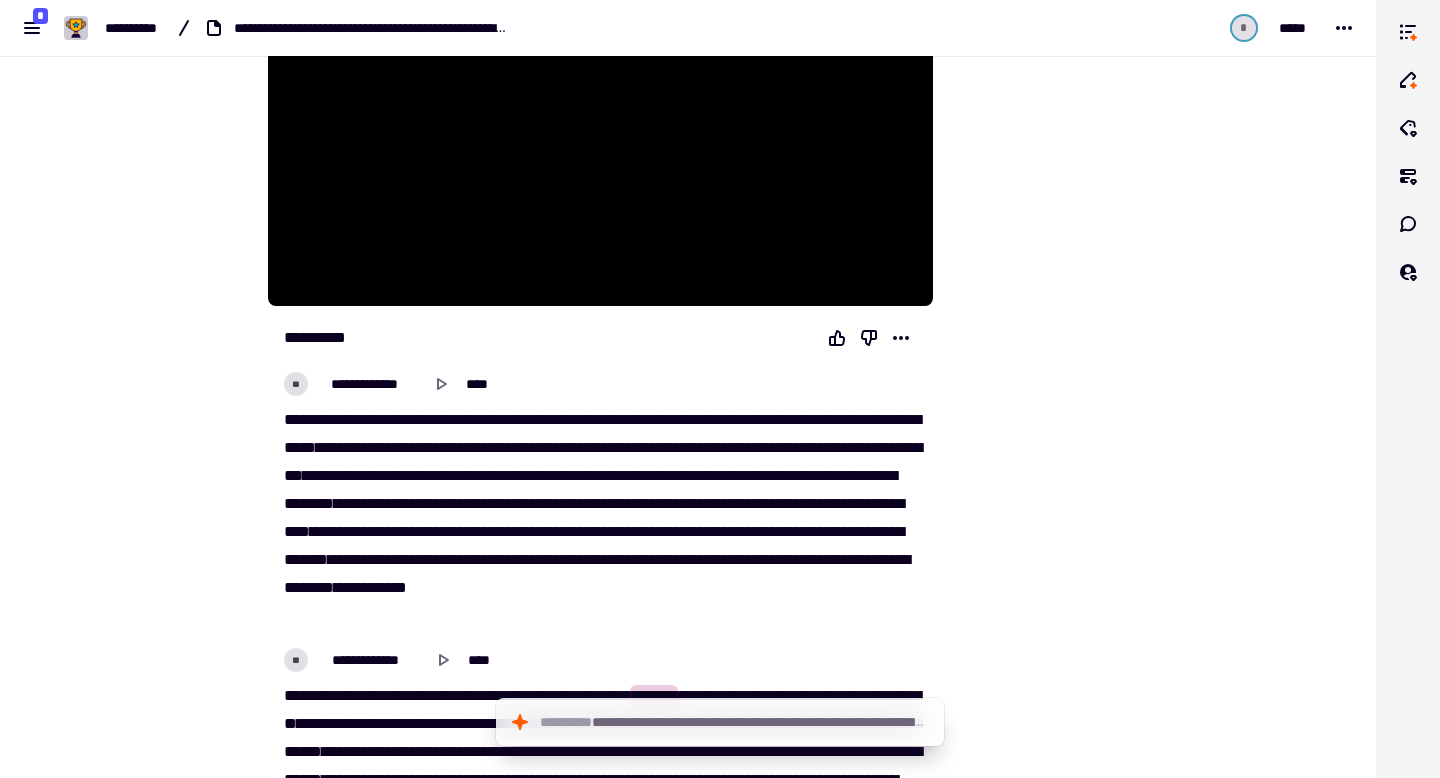 scroll, scrollTop: 0, scrollLeft: 0, axis: both 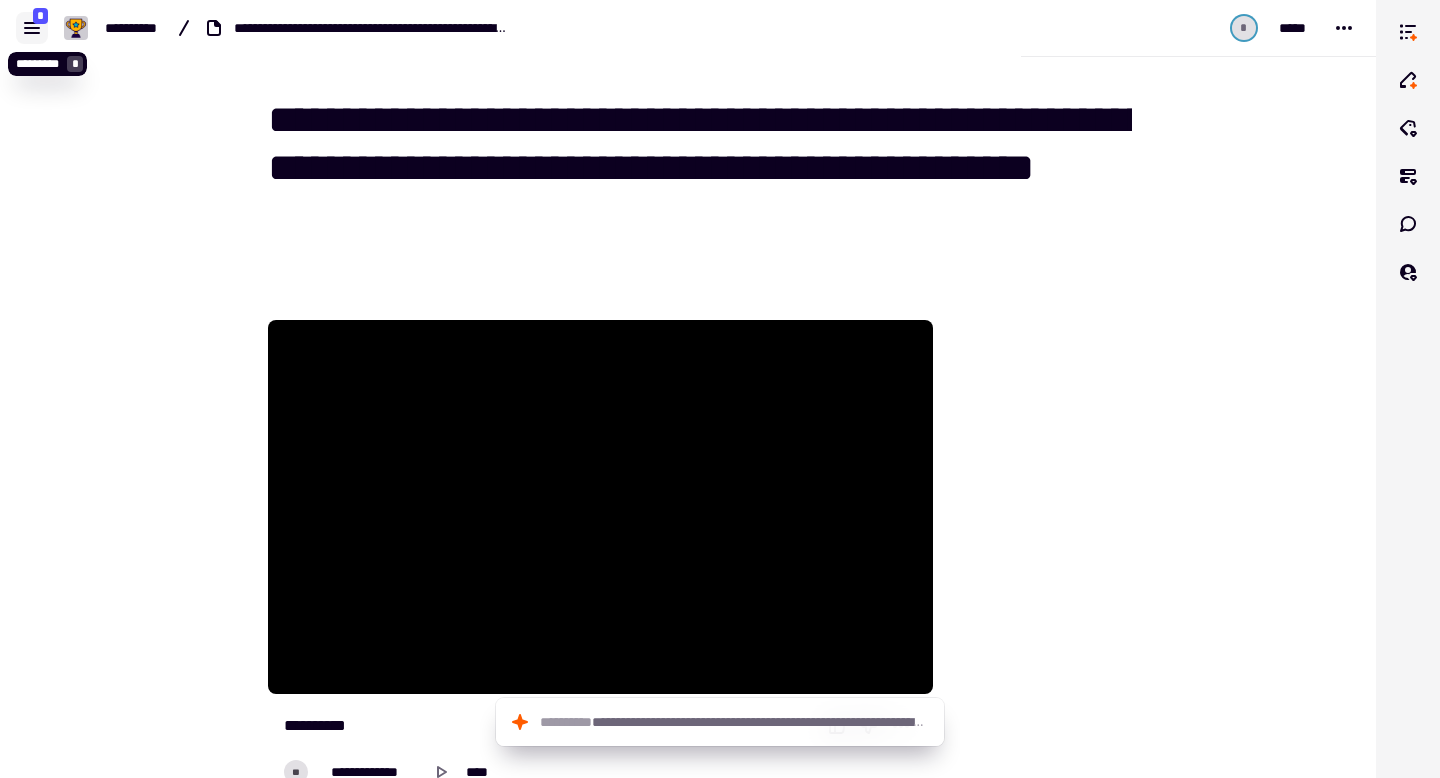 click 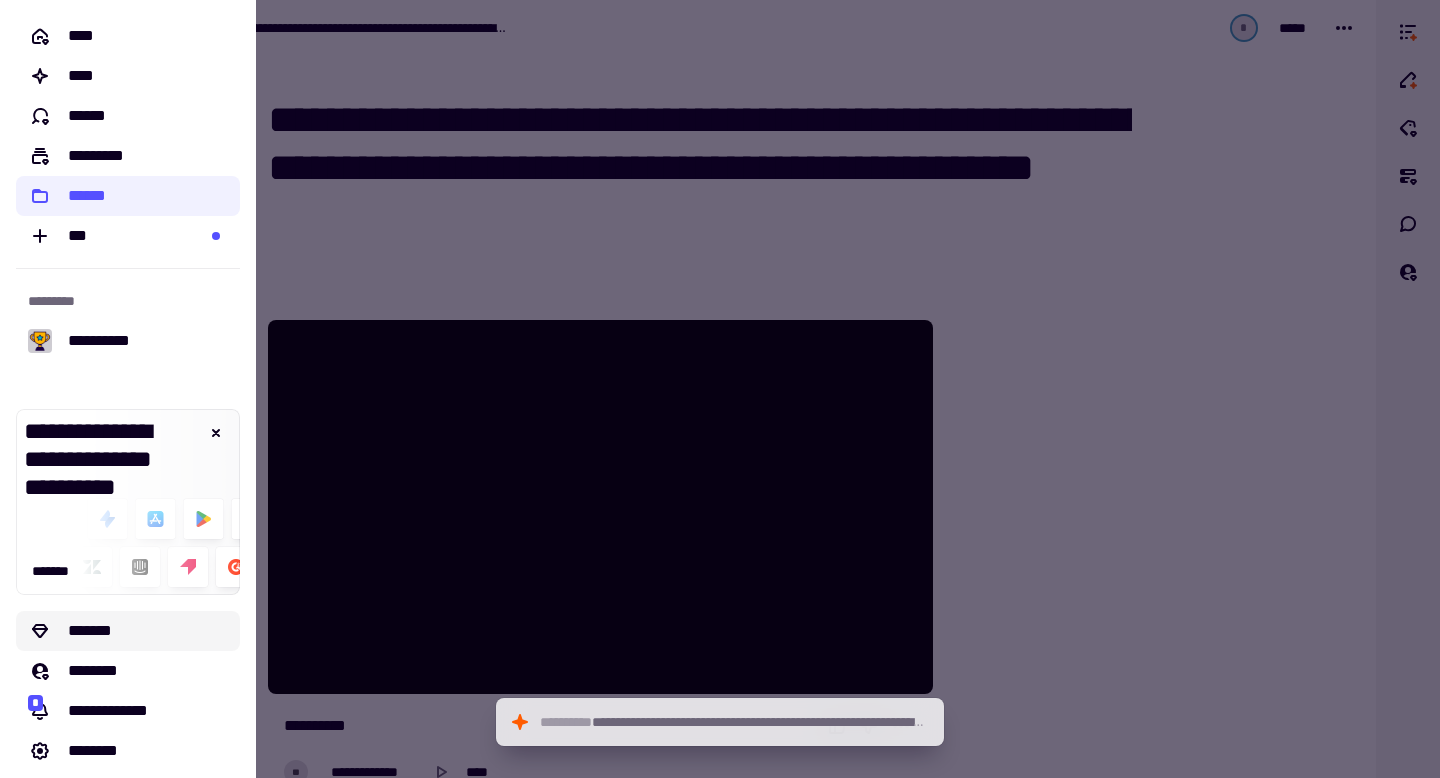 scroll, scrollTop: 49, scrollLeft: 0, axis: vertical 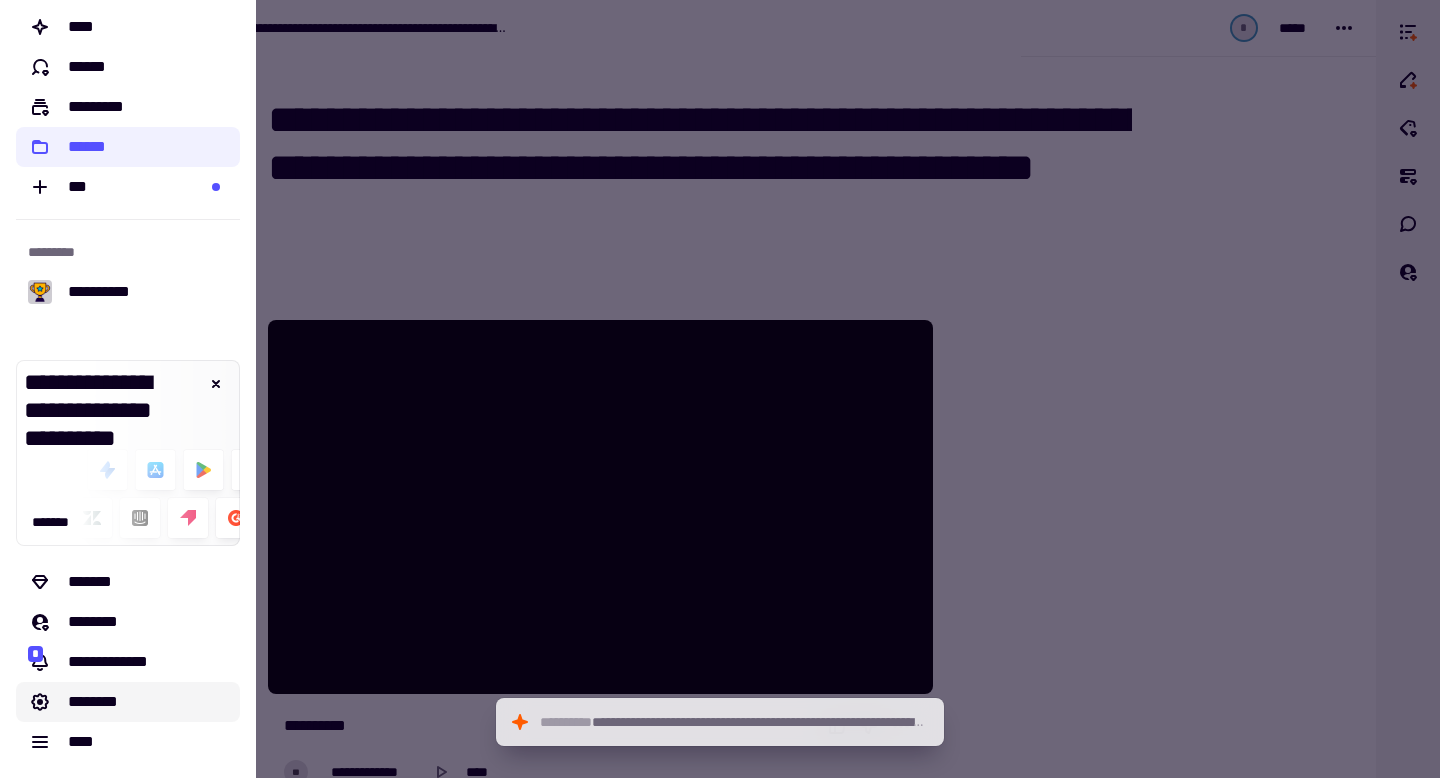 click on "********" 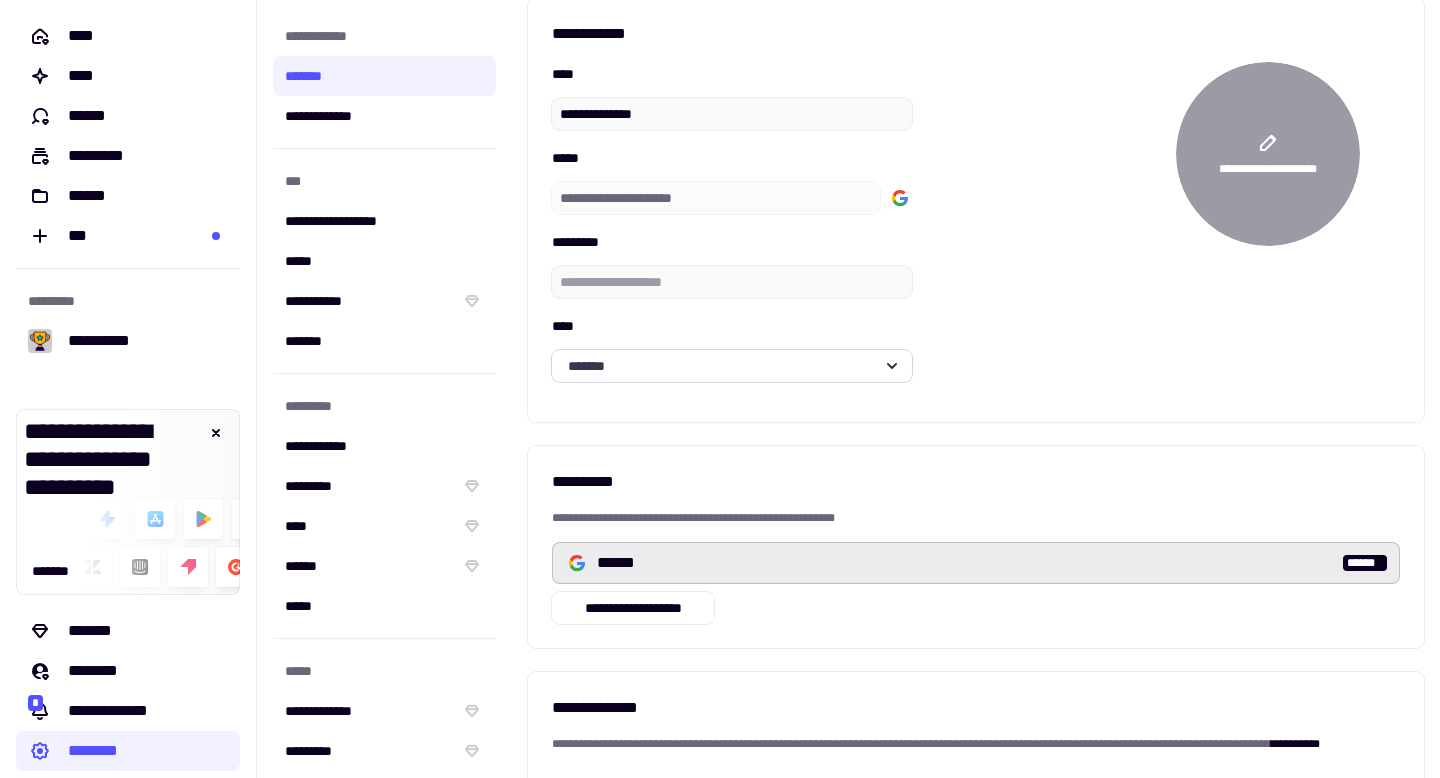 scroll, scrollTop: 0, scrollLeft: 0, axis: both 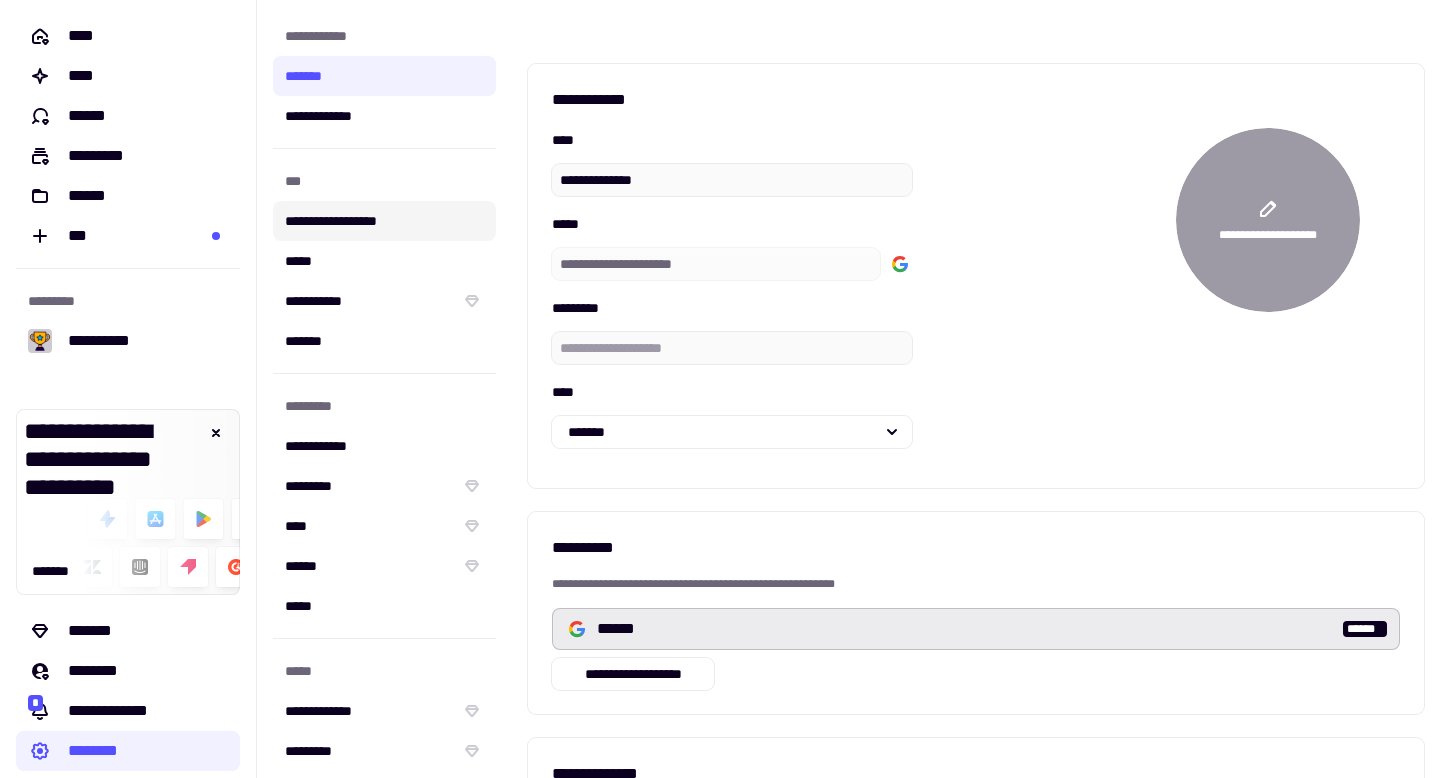 click on "**********" 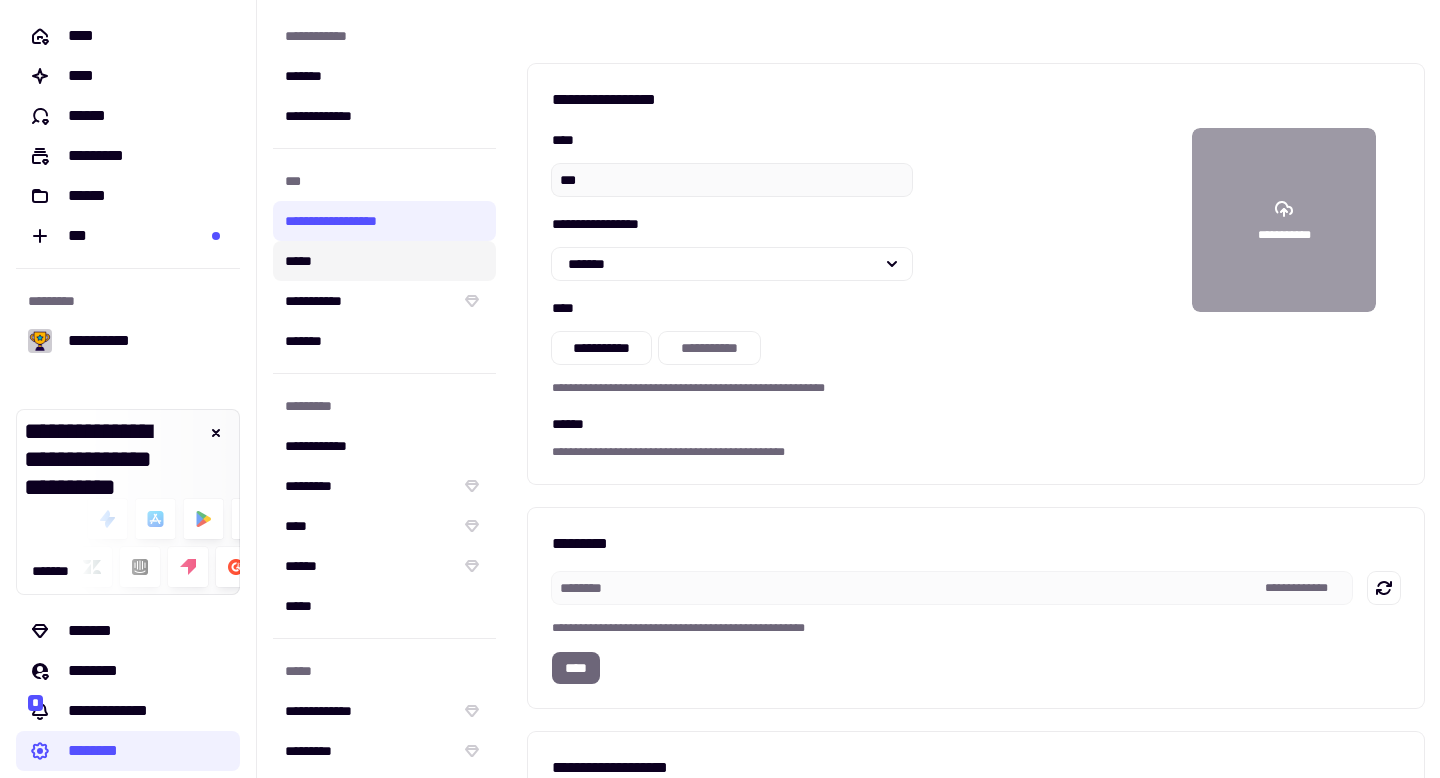 click on "*****" 